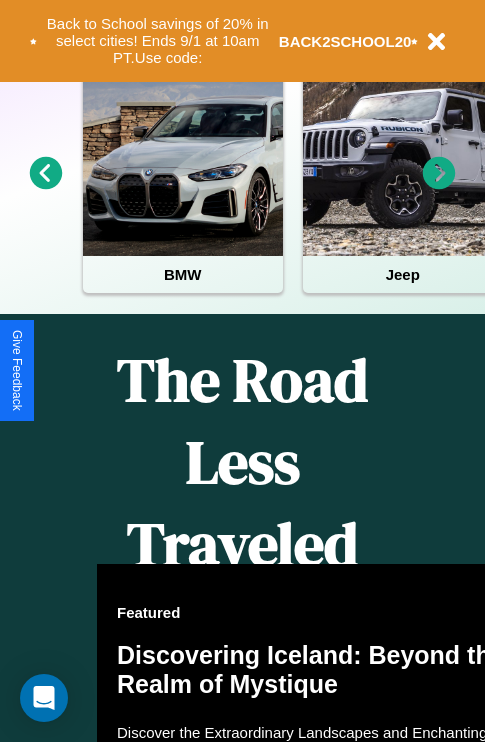 scroll, scrollTop: 0, scrollLeft: 0, axis: both 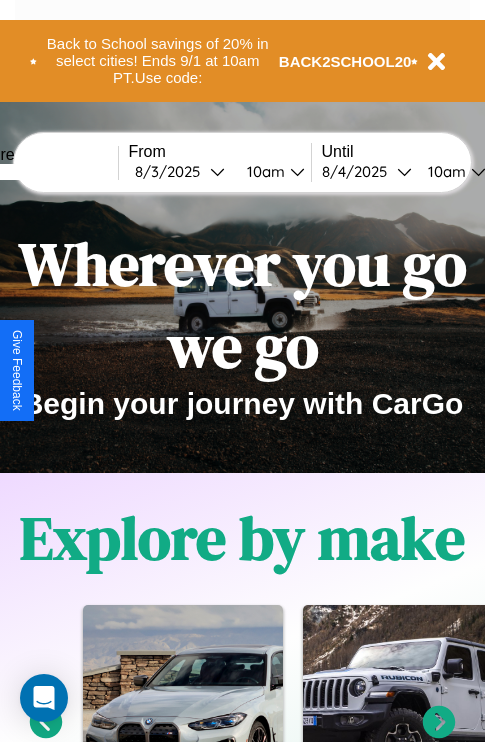 click at bounding box center (43, 172) 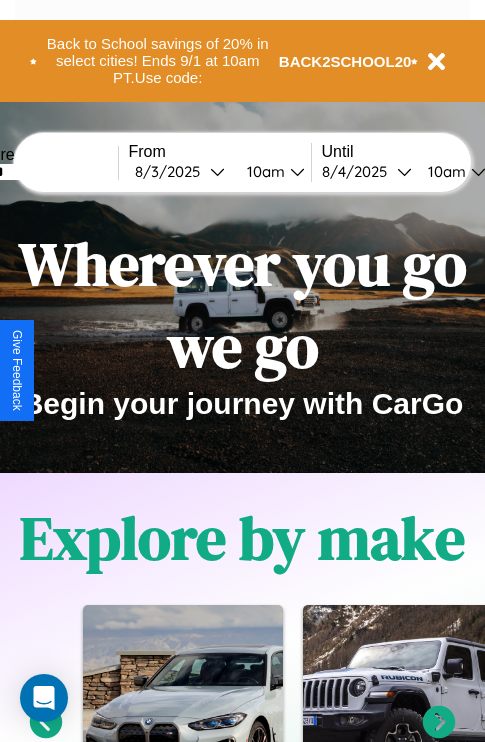 type on "******" 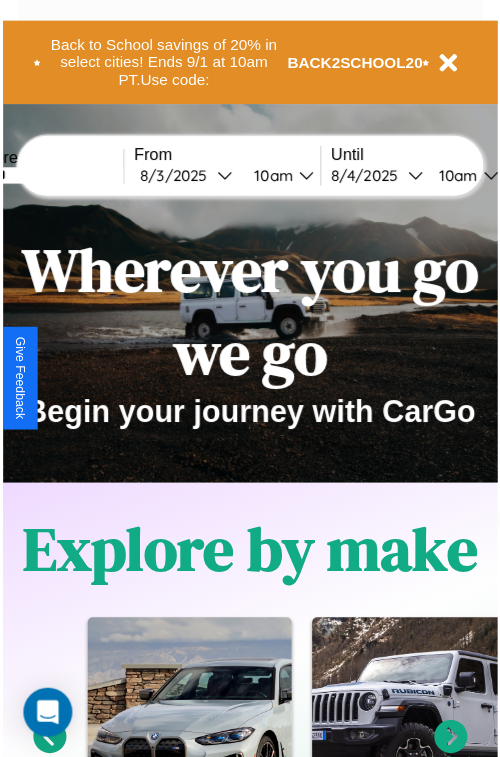 select on "*" 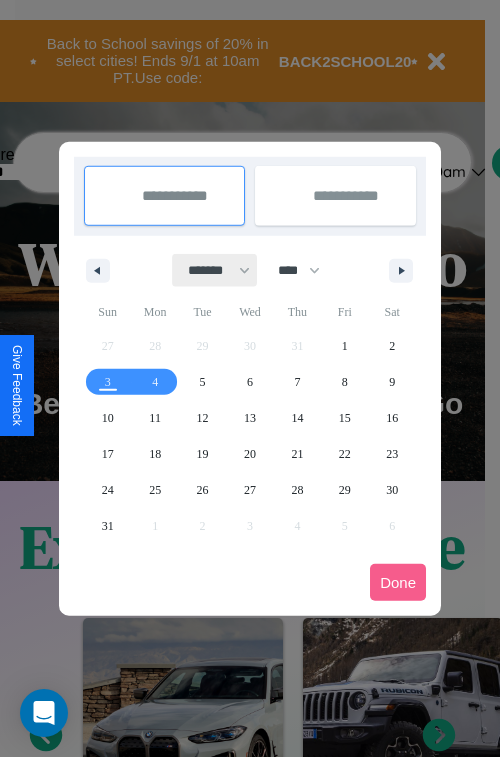 click on "******* ******** ***** ***** *** **** **** ****** ********* ******* ******** ********" at bounding box center [215, 270] 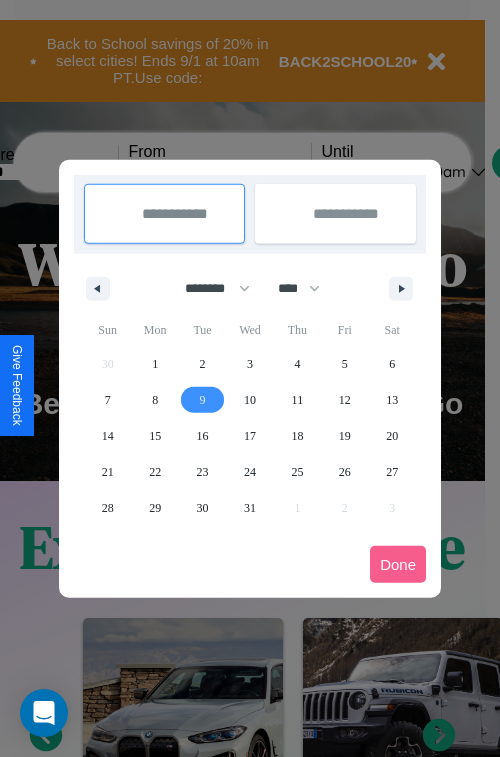 click on "9" at bounding box center (203, 400) 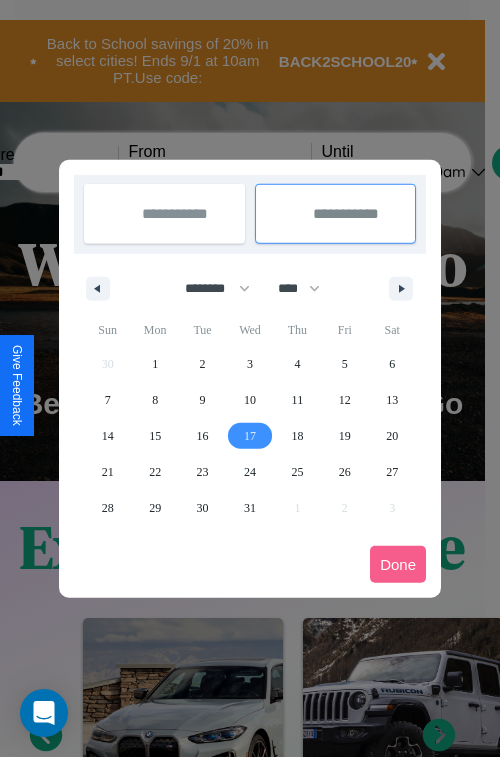click on "17" at bounding box center [250, 436] 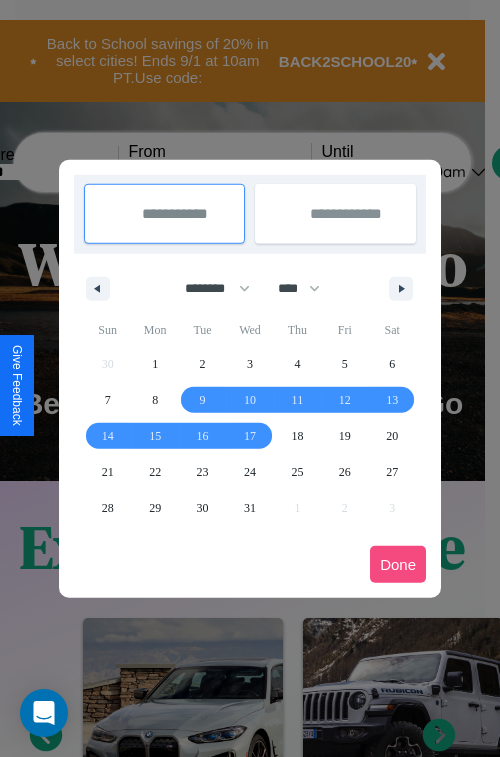 click on "Done" at bounding box center [398, 564] 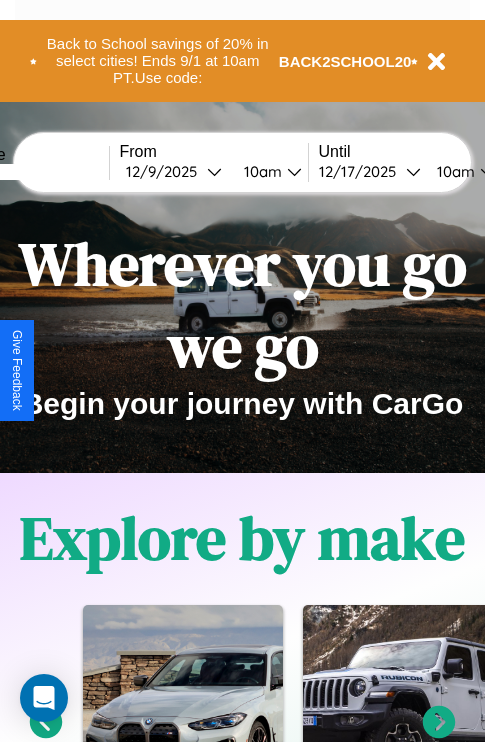 click on "10am" at bounding box center [260, 171] 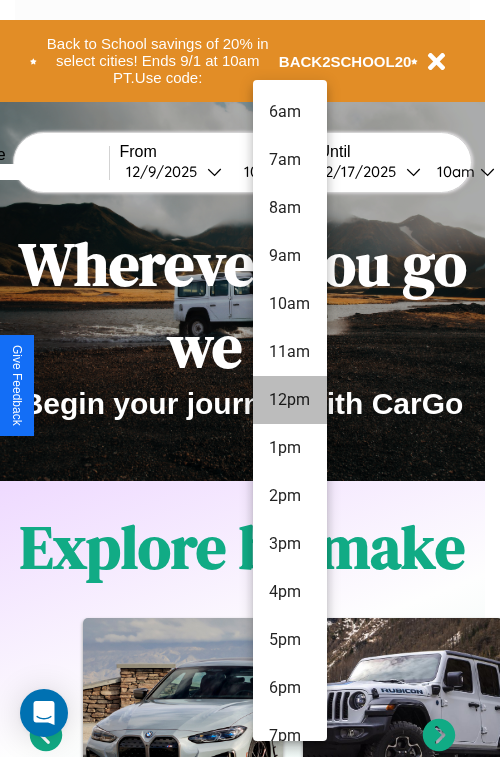 click on "12pm" at bounding box center [290, 400] 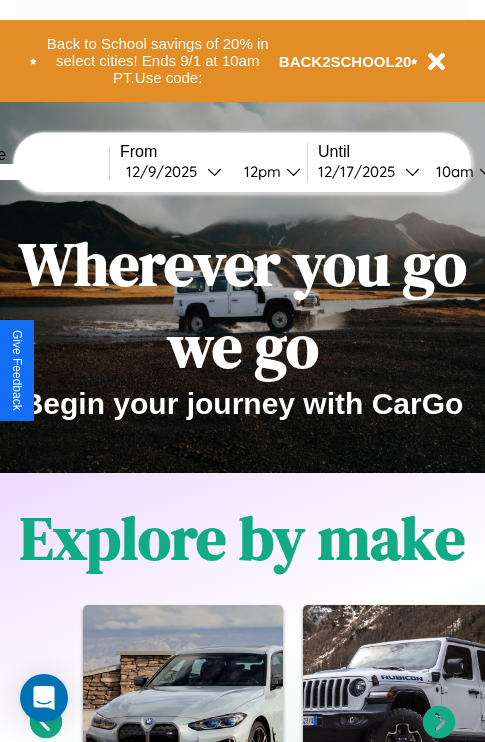 scroll, scrollTop: 0, scrollLeft: 77, axis: horizontal 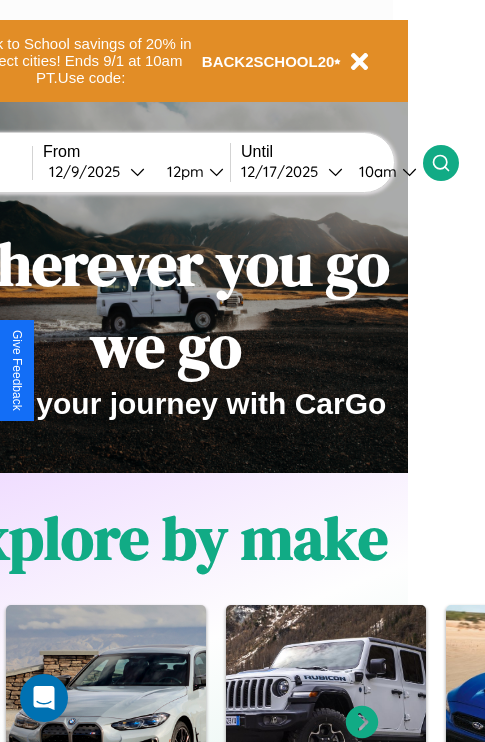 click 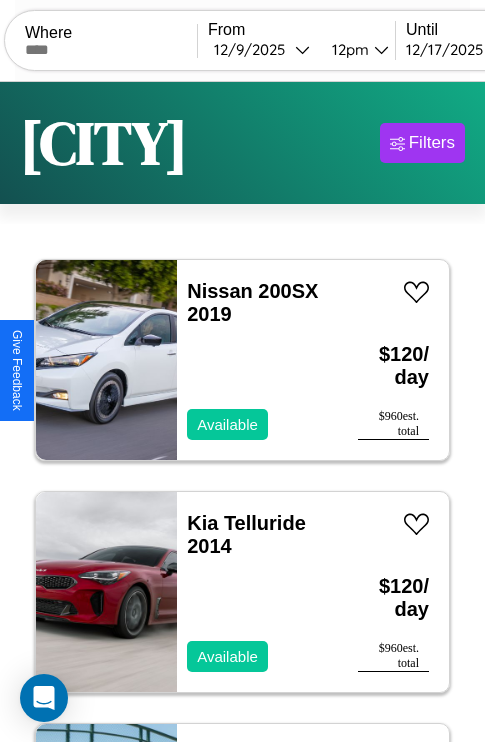 scroll, scrollTop: 95, scrollLeft: 0, axis: vertical 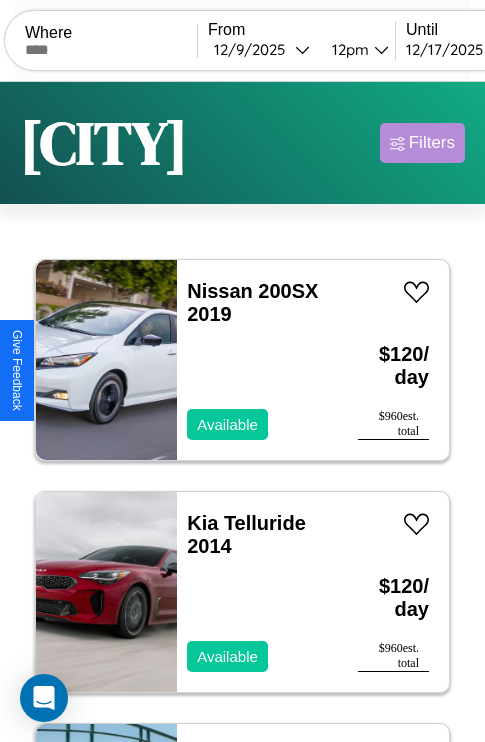 click on "Filters" at bounding box center (432, 143) 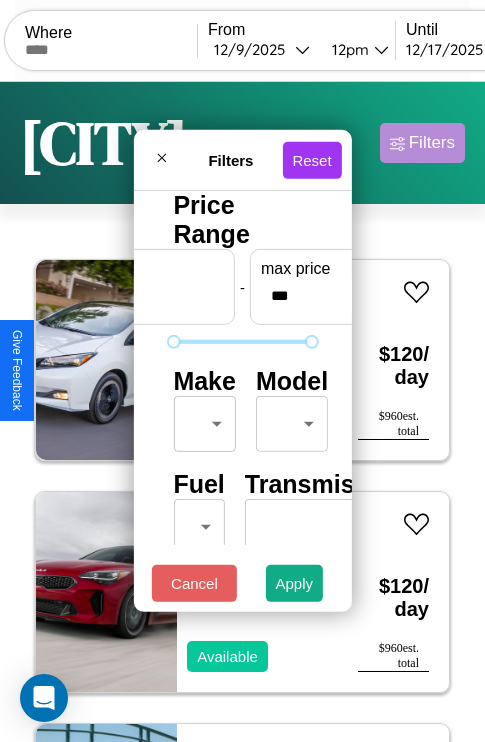 scroll, scrollTop: 59, scrollLeft: 0, axis: vertical 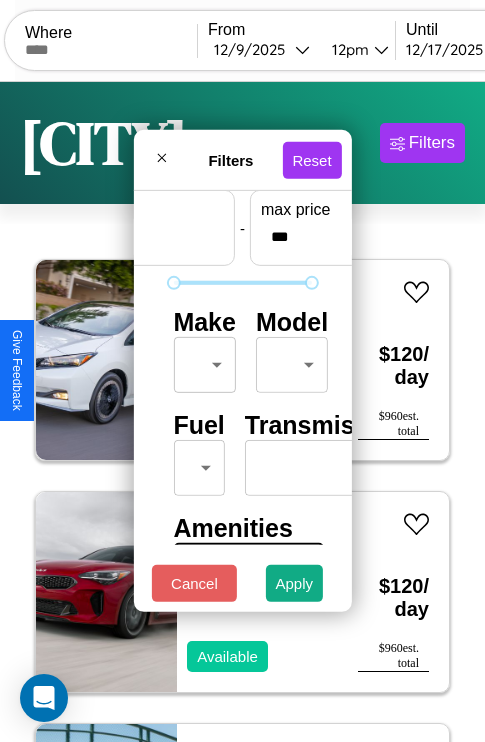 click on "CarGo Where From [DATE] [TIME] Until [DATE] [TIME] Become a Host Login Sign Up [CITY] Filters 24 cars in this area These cars can be picked up in this city. Nissan 200SX 2019 Available $ 120 / day $ 960 est. total Kia Telluride 2014 Available $ 120 / day $ 960 est. total Buick Terraza 2016 Available $ 160 / day $ 1280 est. total Kia Stinger 2014 Available $ 110 / day $ 880 est. total Buick Coachbuilder 2023 Available $ 40 / day $ 320 est. total Bentley Azure 2014 Unavailable $ 30 / day $ 240 est. total GMC C8 2014 Available $ 70 / day $ 560 est. total Jaguar XJ 2020 Available $ 60 / day $ 480 est. total Ferrari 12Cilindri 2020 Available $ 140 / day $ 1120 est. total Ford Aerostar 2020 Available $ 70 / day $ 560 est. total Chrysler Viper 2020 Available $ 190 / day $ 1520 est. total BMW R 1100 R 2014 Available $ 190 / day $ 1520 est. total Buick Cascada 2014 Available $ 180 / day $ 1440 est. total Land Rover Defender $" at bounding box center (242, 412) 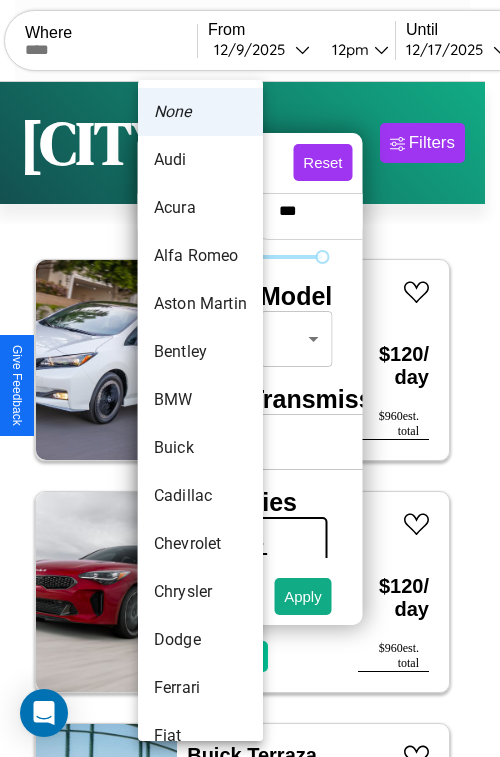 click on "Bentley" at bounding box center [200, 352] 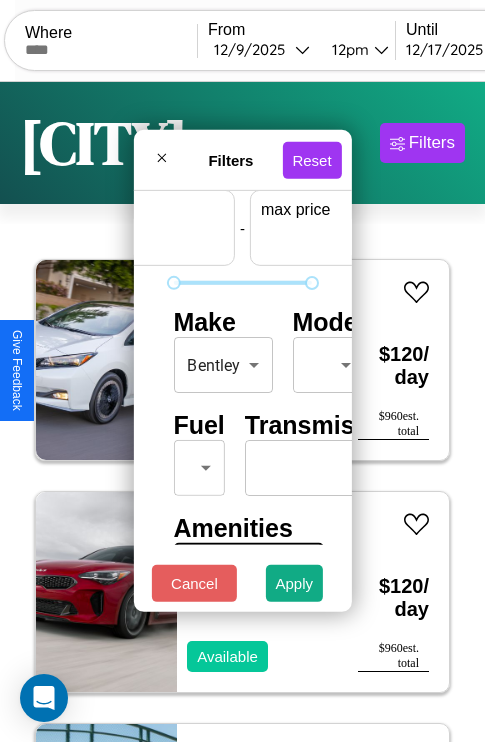 scroll, scrollTop: 59, scrollLeft: 124, axis: both 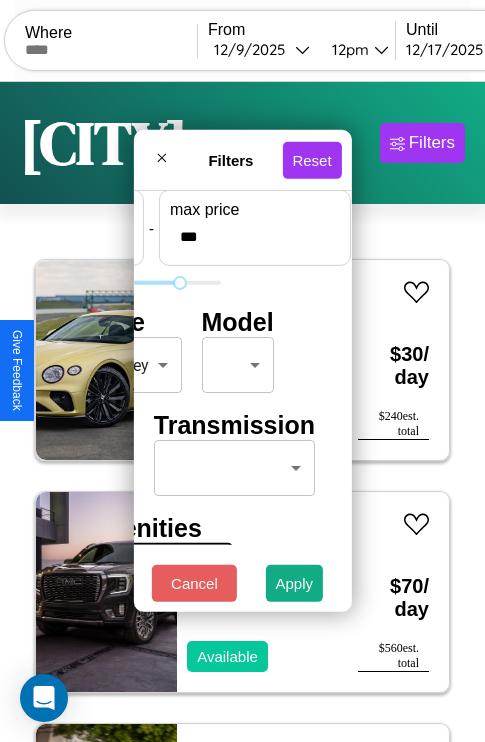 type on "***" 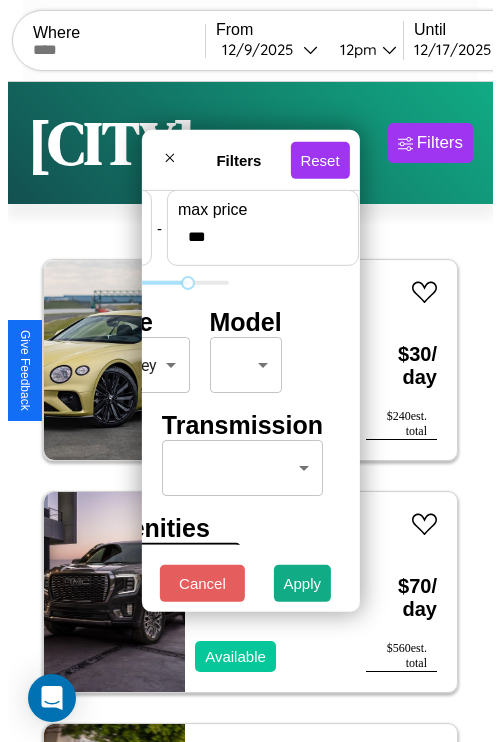 scroll, scrollTop: 59, scrollLeft: 0, axis: vertical 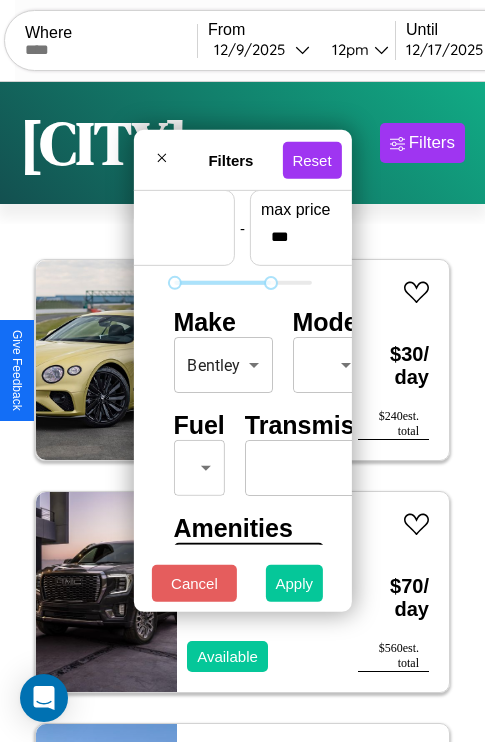 type on "*" 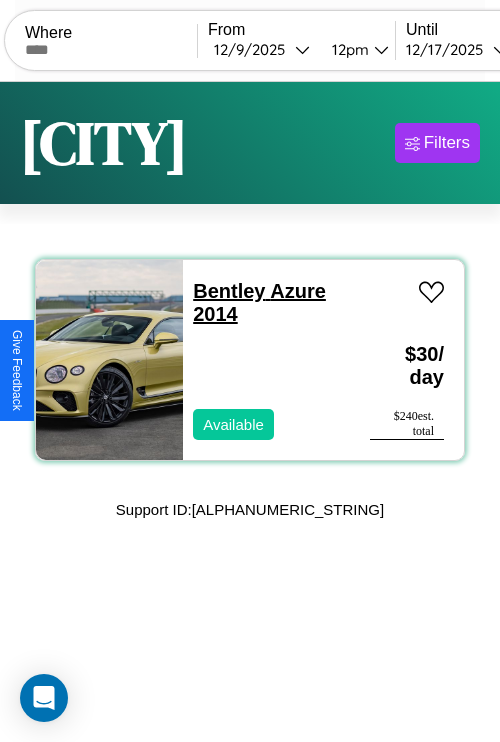 click on "Bentley   Azure   2014" at bounding box center [259, 302] 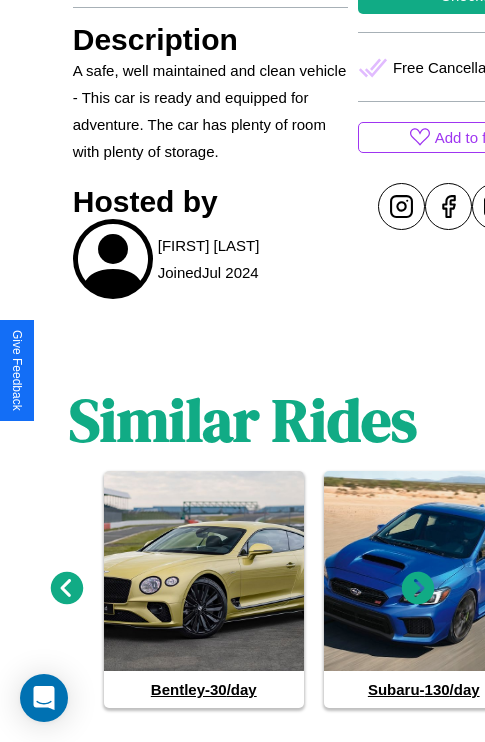 scroll, scrollTop: 787, scrollLeft: 0, axis: vertical 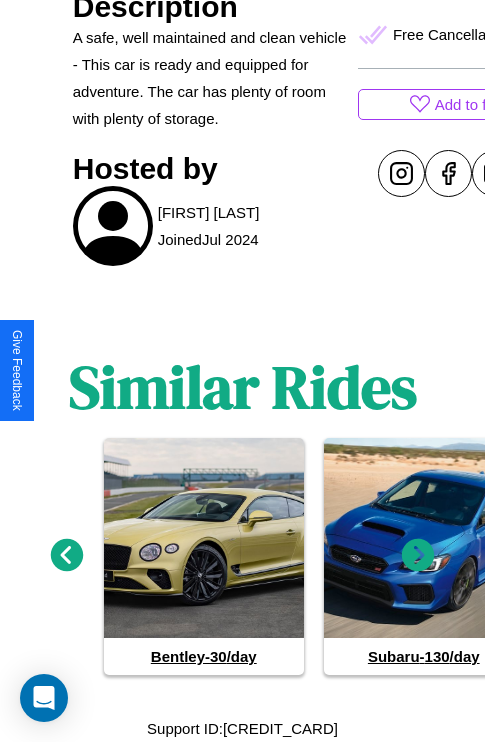 click 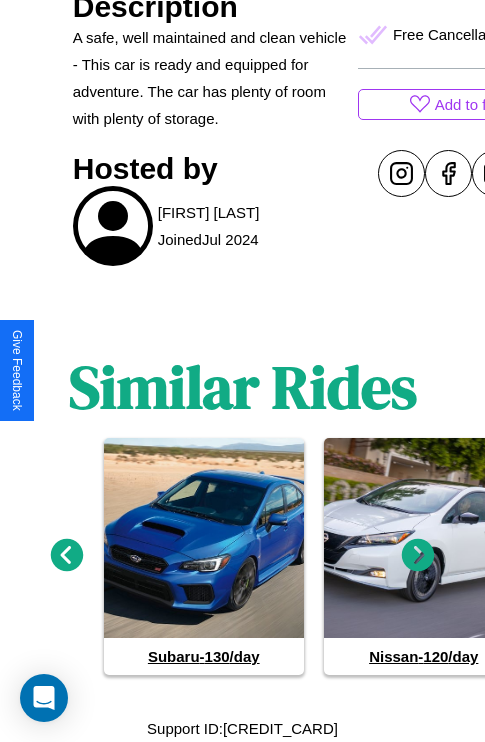 click 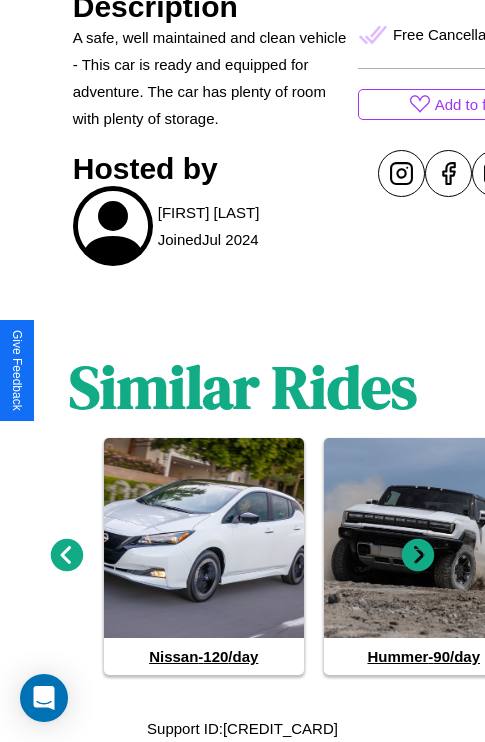 click 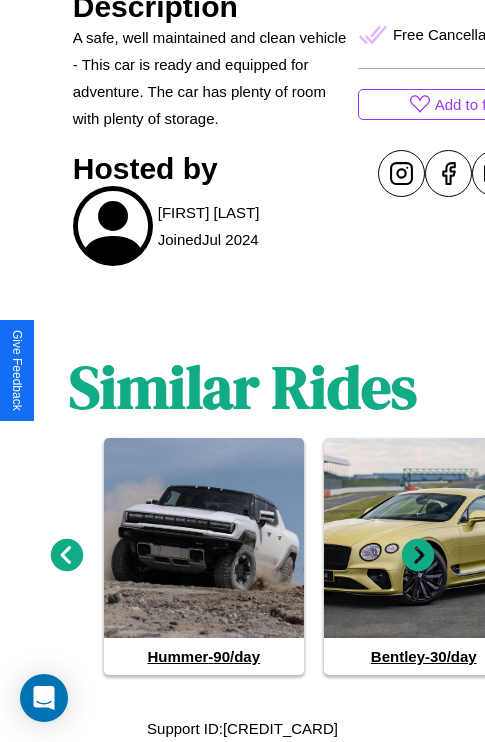 click 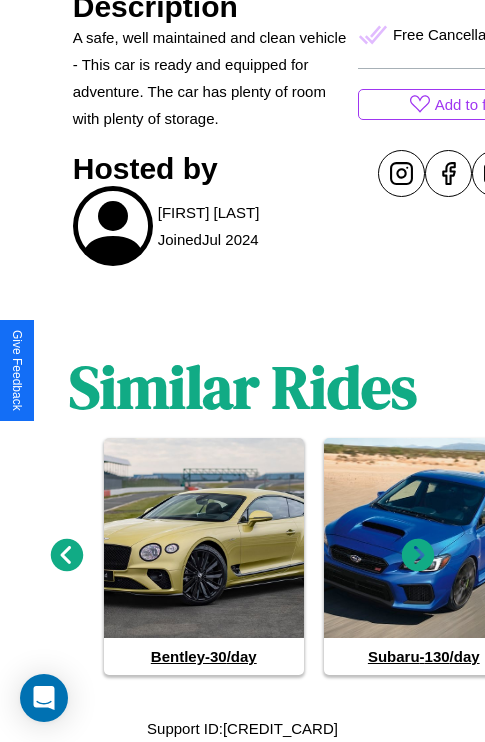 click 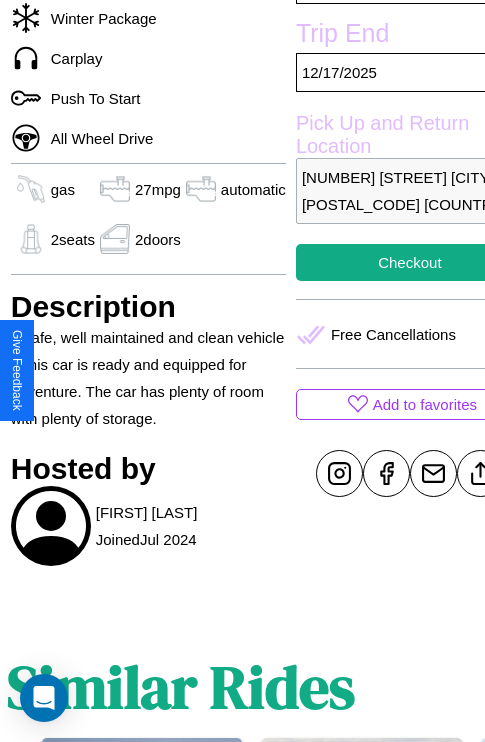 scroll, scrollTop: 378, scrollLeft: 84, axis: both 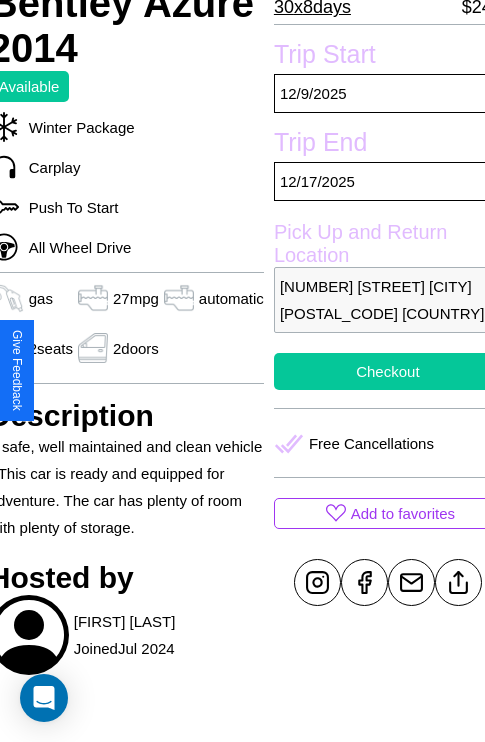 click on "Checkout" at bounding box center [388, 371] 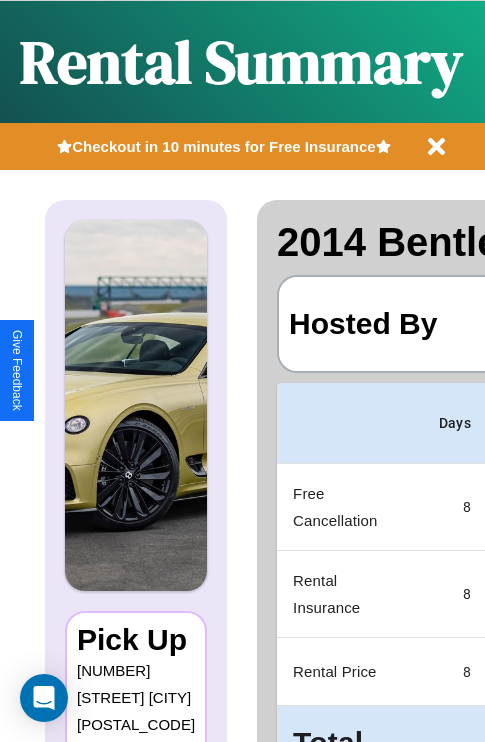 scroll, scrollTop: 0, scrollLeft: 383, axis: horizontal 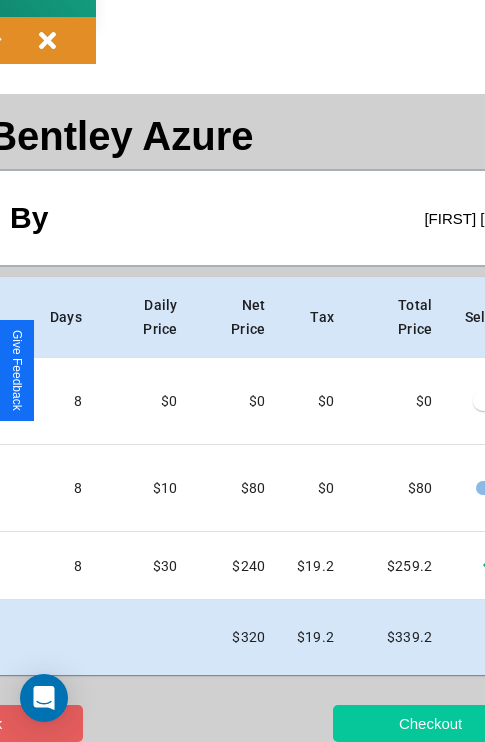 click on "Checkout" at bounding box center (430, 723) 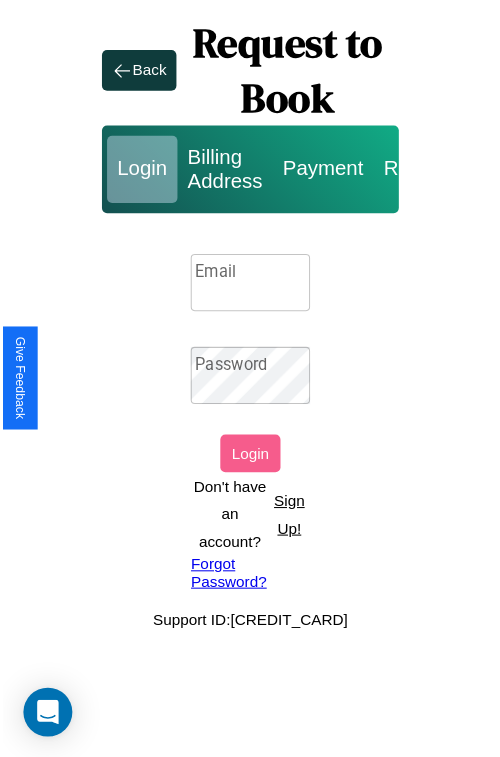 scroll, scrollTop: 0, scrollLeft: 0, axis: both 